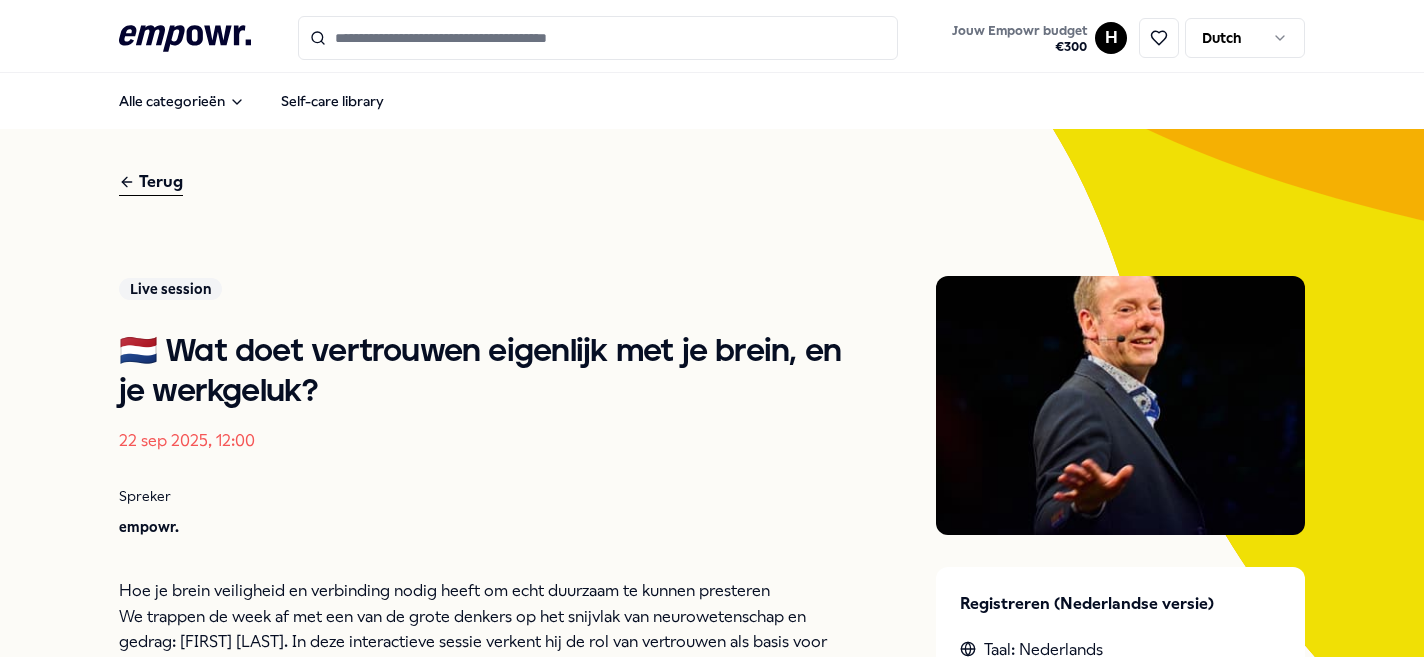 scroll, scrollTop: 0, scrollLeft: 0, axis: both 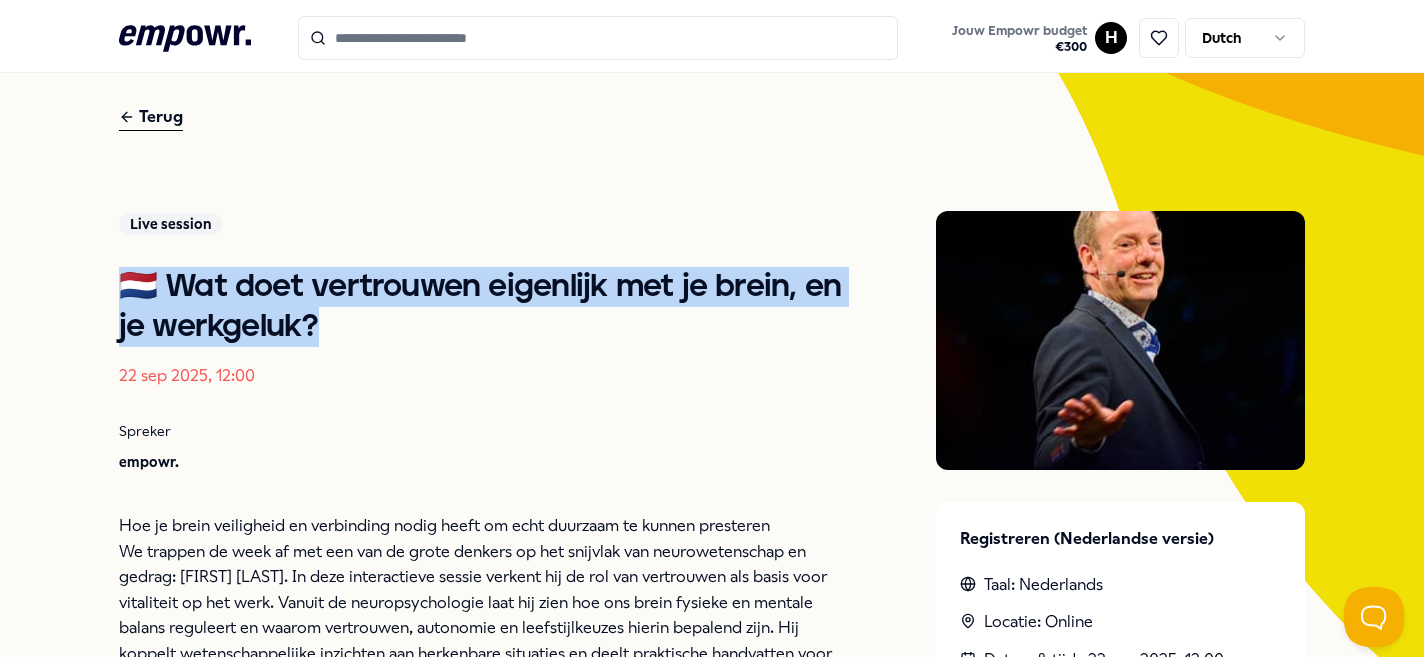 drag, startPoint x: 344, startPoint y: 322, endPoint x: 130, endPoint y: 295, distance: 215.69655 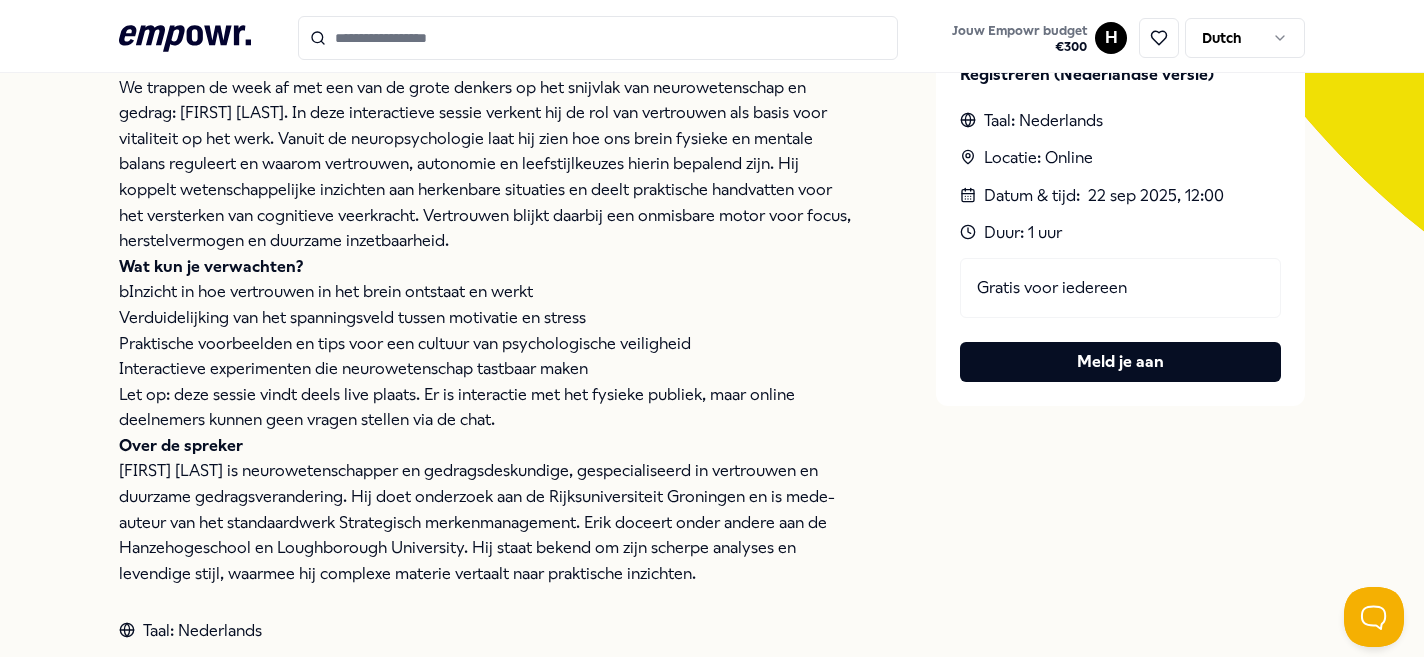 scroll, scrollTop: 531, scrollLeft: 0, axis: vertical 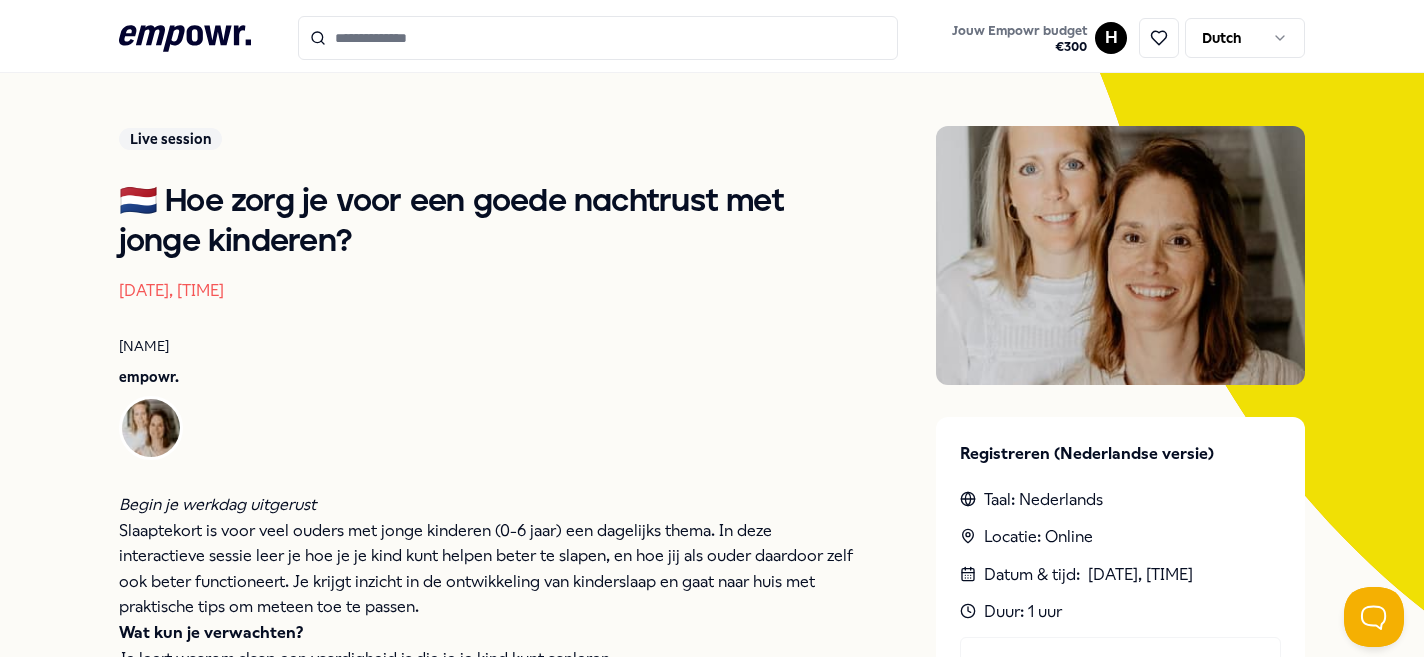 click on "Live session" at bounding box center (170, 139) 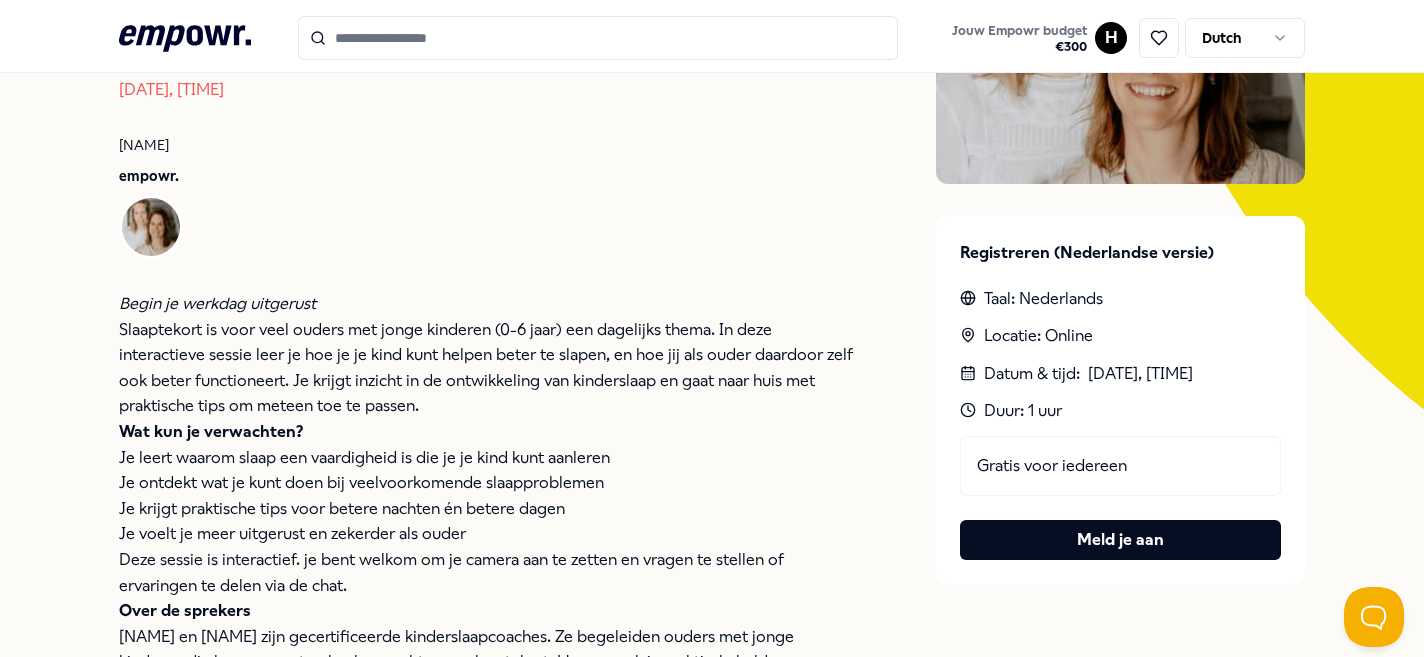 scroll, scrollTop: 0, scrollLeft: 0, axis: both 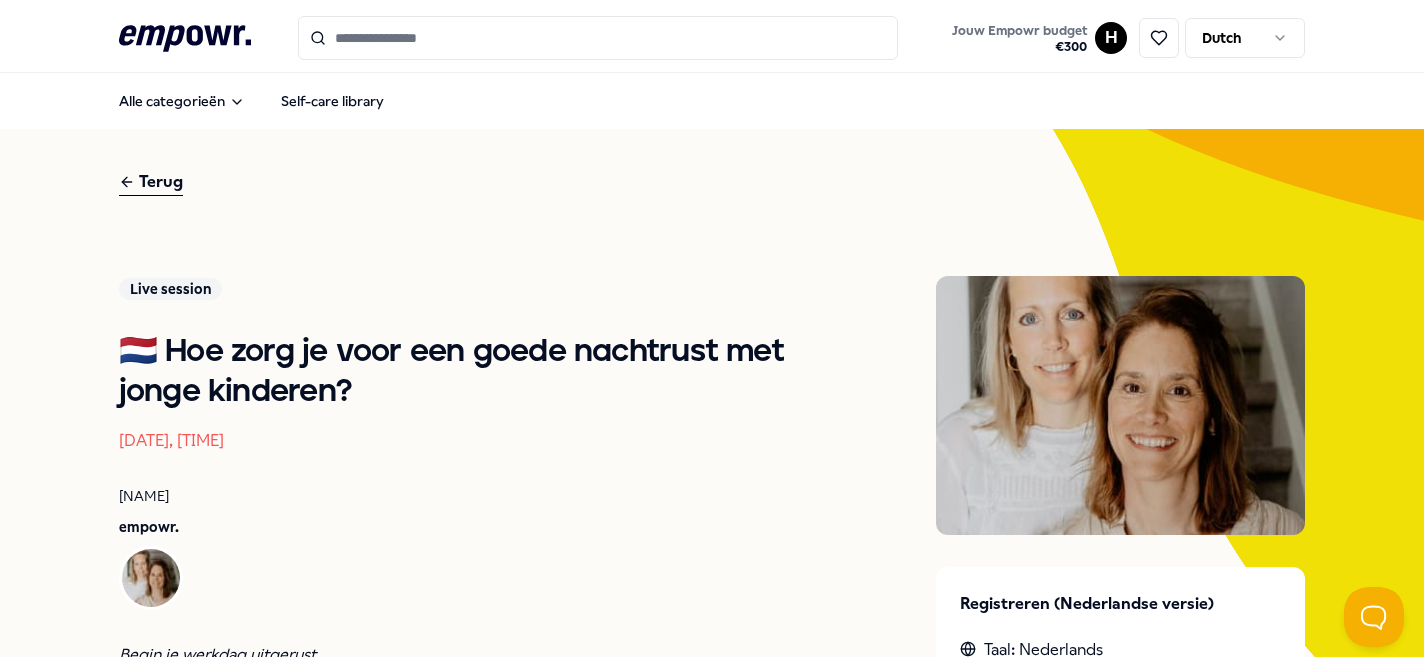 click on "Terug" at bounding box center (151, 182) 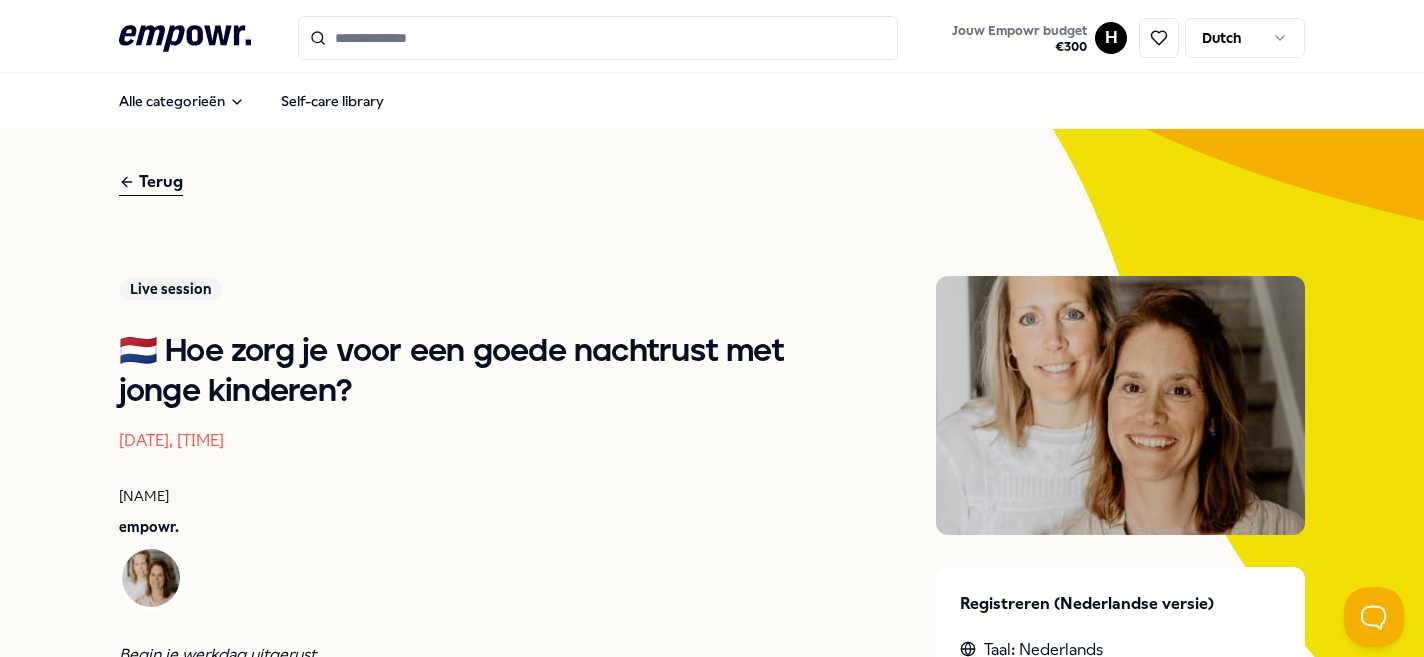 click on "Terug" at bounding box center [151, 182] 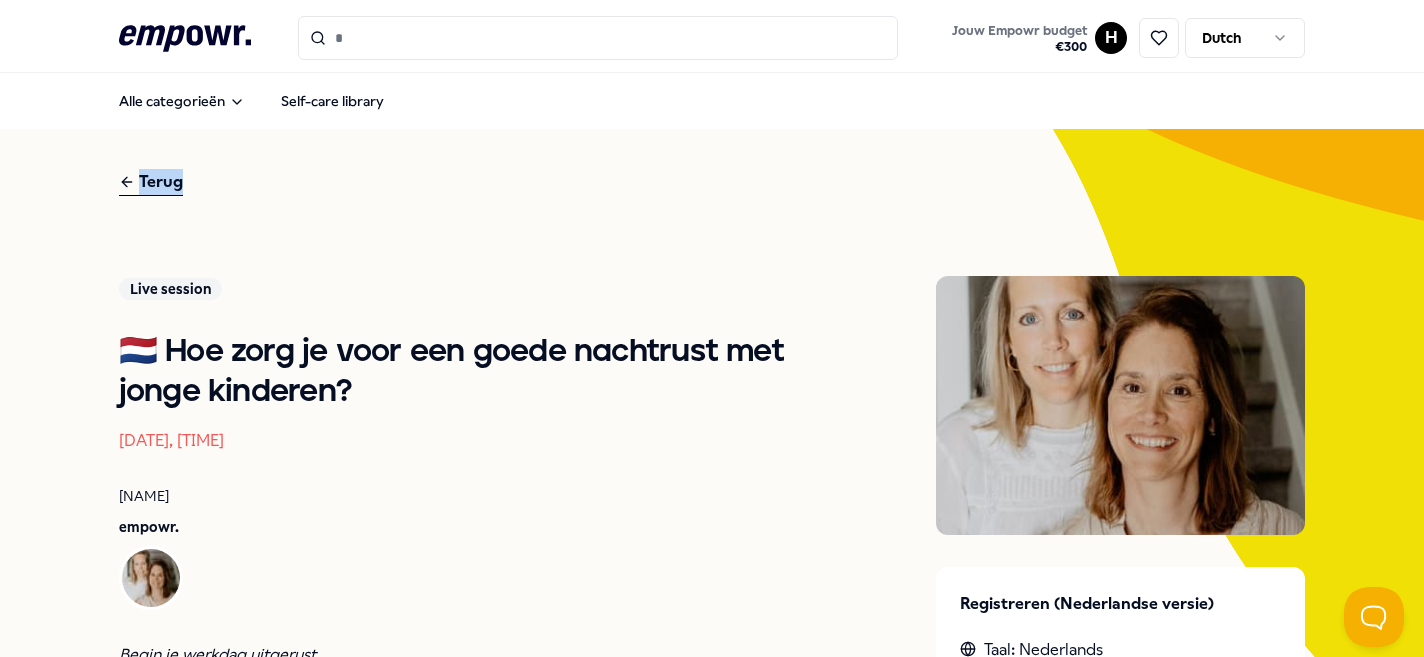 click on "Terug" at bounding box center (151, 182) 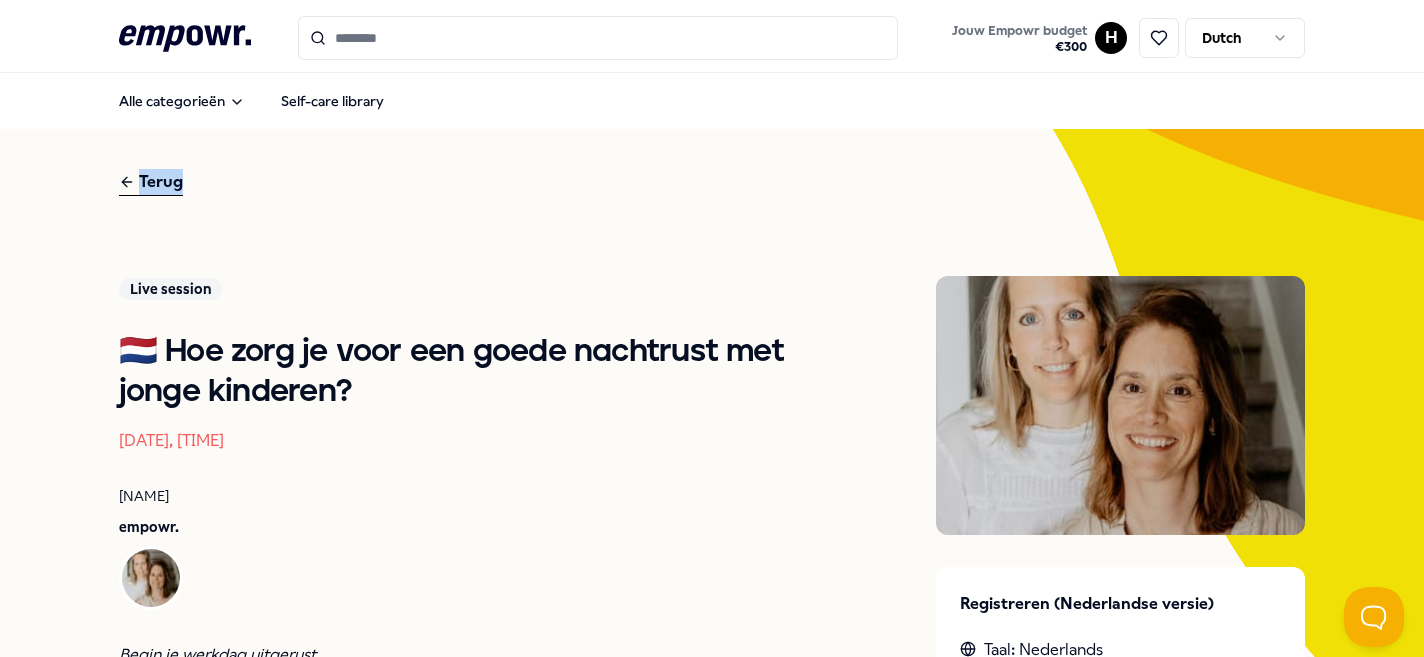 click on "Terug" at bounding box center [151, 182] 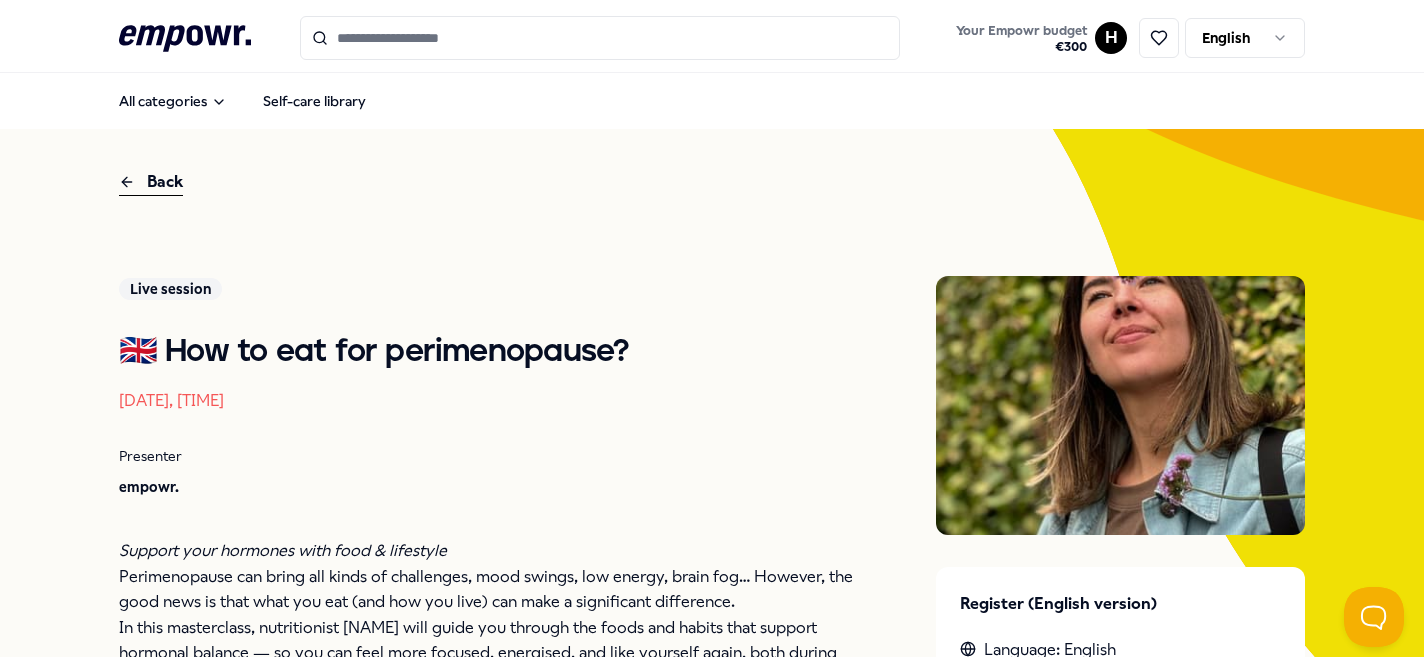 scroll, scrollTop: 0, scrollLeft: 0, axis: both 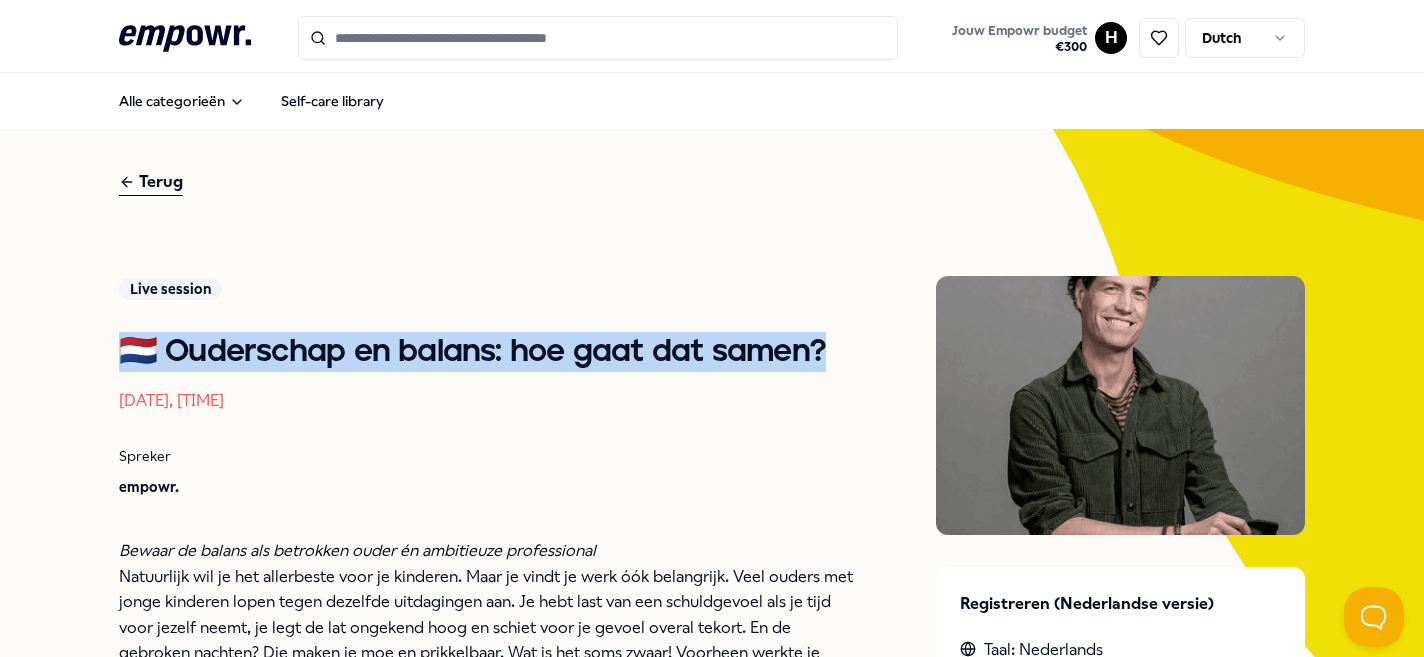 click on "Terug Live session 🇳🇱 Ouderschap en balans: hoe gaat dat samen? 23 sep 2025, 12:00 Spreker empowr. Bewaar de balans als betrokken ouder én ambitieuze professional Natuurlijk wil je het allerbeste voor je kinderen. Maar je vindt je werk óók belangrijk. Veel ouders met jonge kinderen lopen tegen dezelfde uitdagingen aan. Je hebt last van een schuldgevoel als je tijd voor jezelf neemt, je legt de lat ongekend hoog en schiet voor je gevoel overal tekort. En de gebroken nachten? Die maken je moe en prikkelbaar. Wat is het soms zwaar! Voorheen werkte je weleens door, maar nu wacht er thuis een gezin op je. Hoe houd je alle ballen hoog? Wat kan de kijker verwachten? Inzicht in hoe ouders zichzelf onbewust druk opleggen Handvatten om schuldgevoel los te laten Erkenning van de uitdagingen van ouderschap De sessie is in het Nederlands Over de spreker Taal: Nederlands Registreren (Nederlandse versie) Taal: Nederlands Locatie: Online Datum & tijd : 23 sep 2025, 12:00 Duur: 1 uur Gratis voor iedereen Meld je aan" at bounding box center [712, 638] 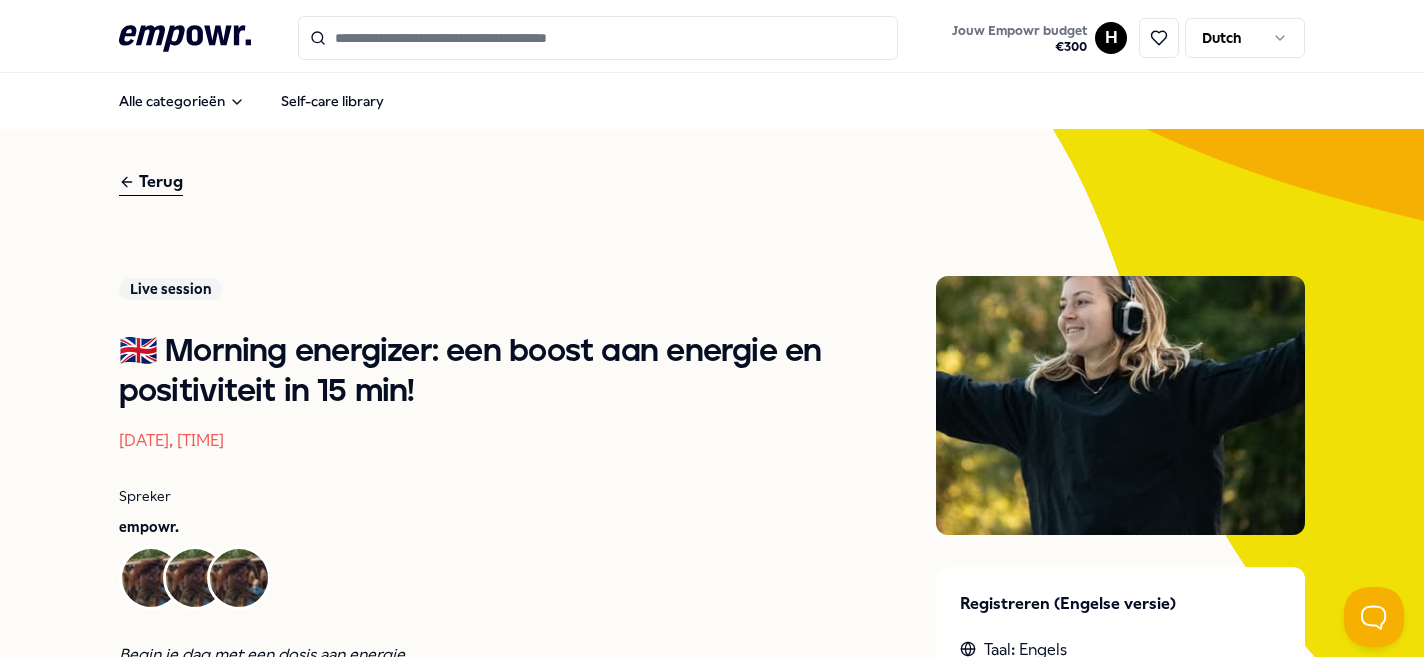 scroll, scrollTop: 0, scrollLeft: 0, axis: both 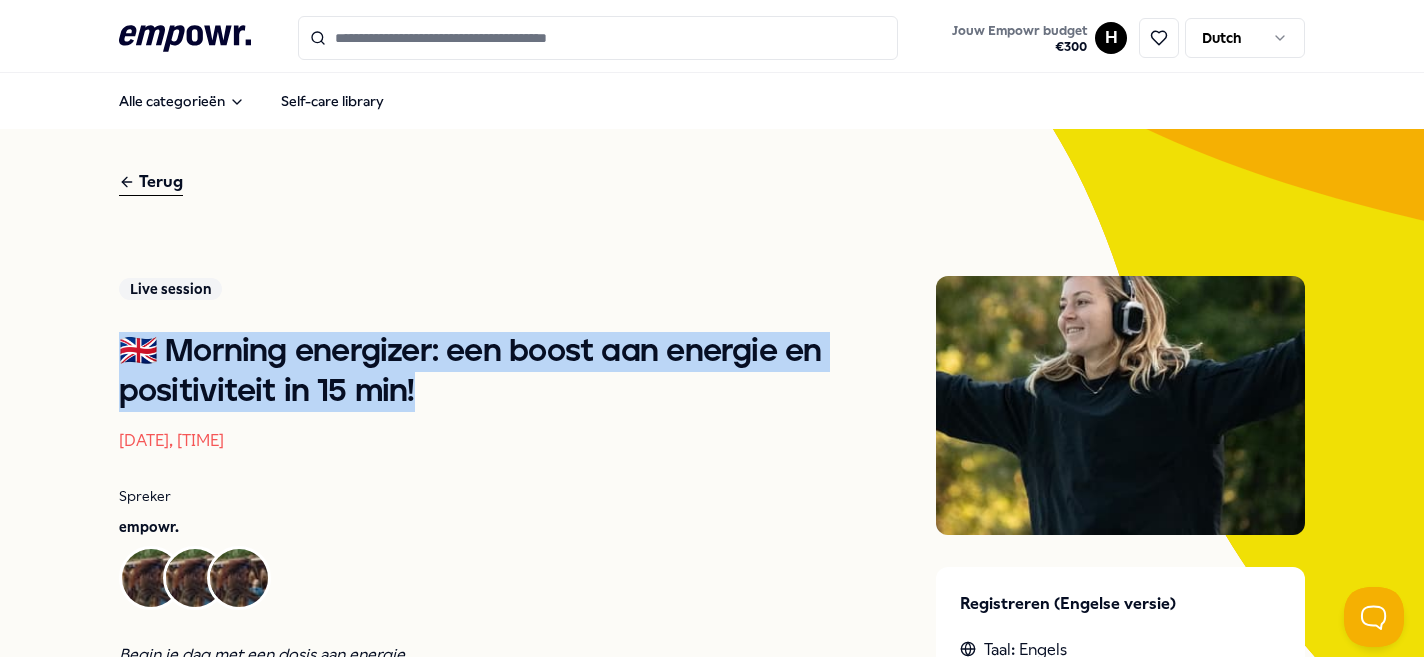 drag, startPoint x: 409, startPoint y: 415, endPoint x: 71, endPoint y: 357, distance: 342.94022 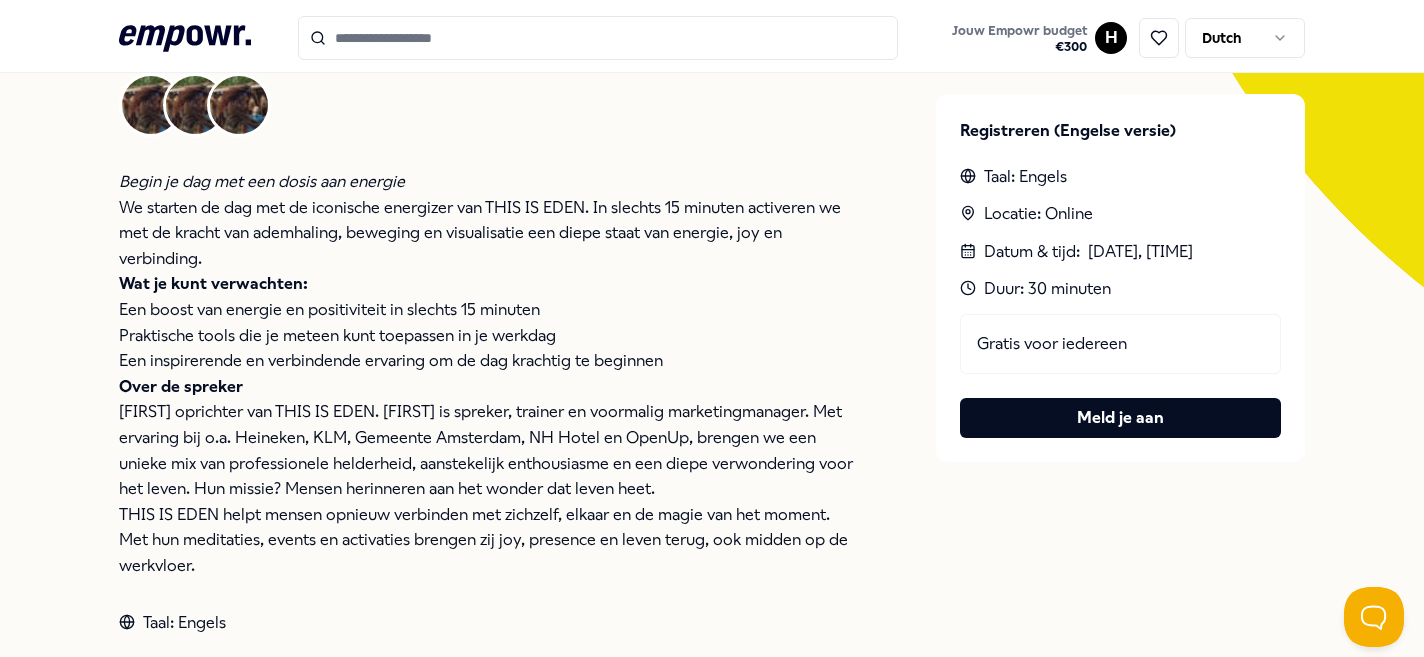 scroll, scrollTop: 474, scrollLeft: 0, axis: vertical 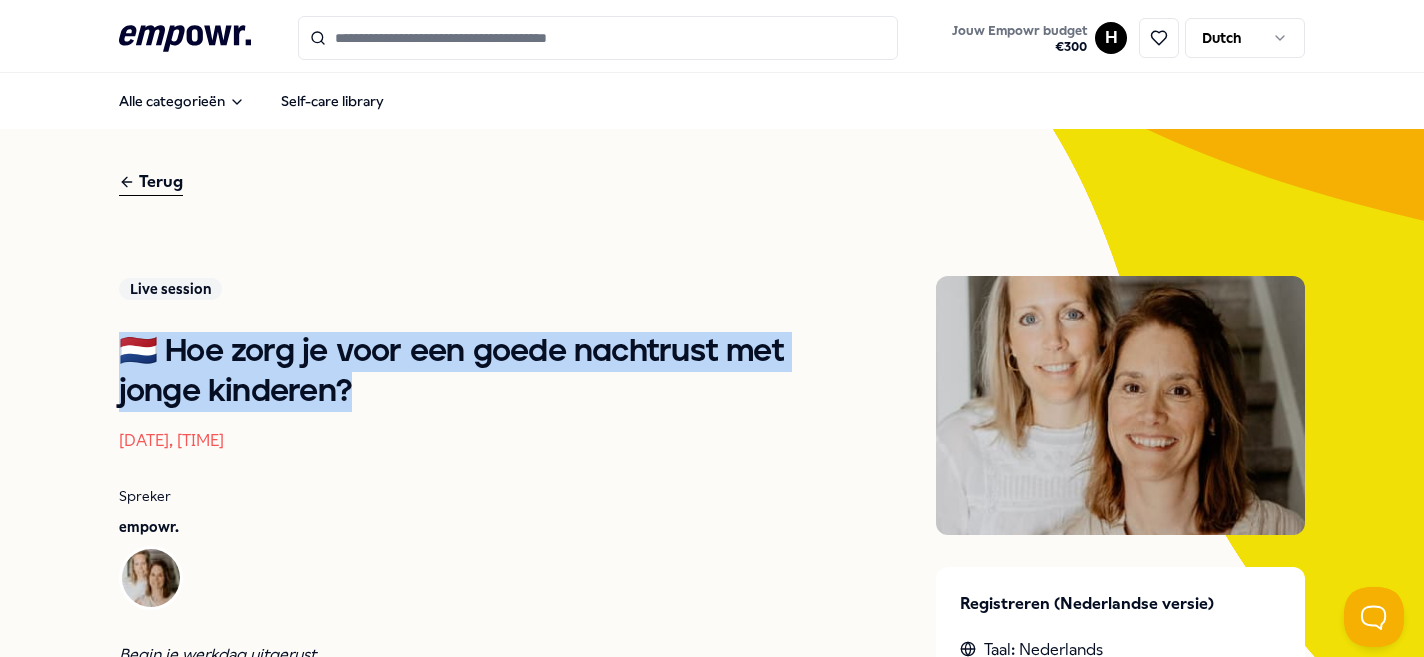 drag, startPoint x: 0, startPoint y: 0, endPoint x: 6, endPoint y: 357, distance: 357.0504 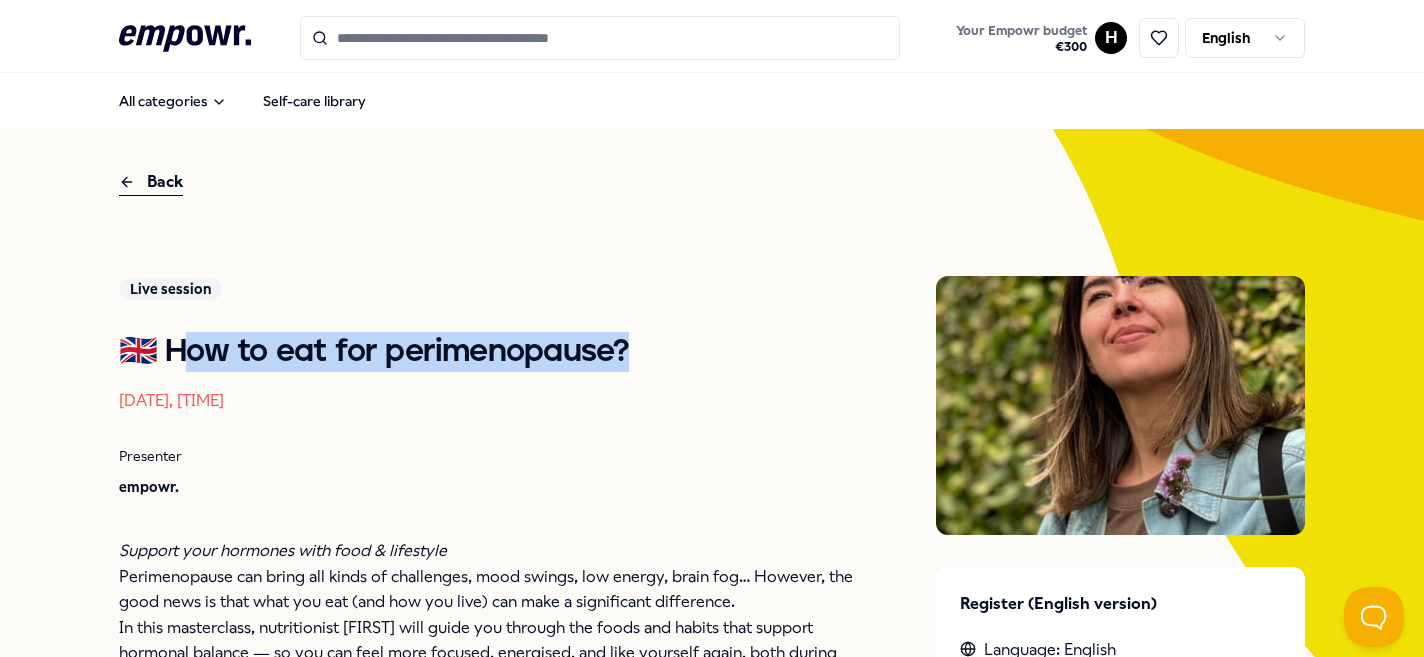 scroll, scrollTop: 0, scrollLeft: 0, axis: both 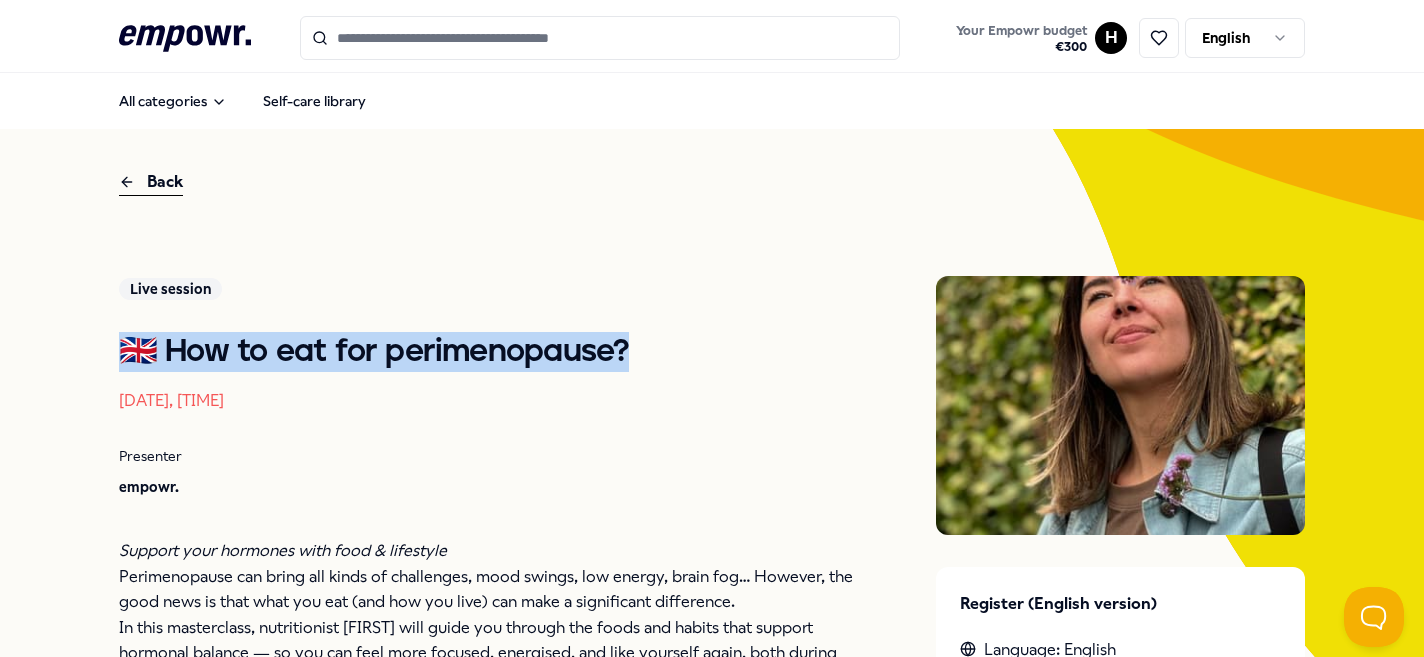 click on "Back Live session 🇬🇧 How to eat for perimenopause? Sep 26, 2025, 12:00 Presenter empowr. Support your hormones with food & lifestyle Perimenopause can bring all kinds of challenges, mood swings, low energy, brain fog… However, the good news is that what you eat (and how you live) can make a significant difference. In this masterclass, nutritionist Emma will guide you through the foods and habits that support hormonal balance — so you can feel more focused, energised, and like yourself again, both during perimenopause and beyond. What to expect: Key foods to focus on during perimenopause (and after) Lifestyle habits that support your hormone health A short introduction to helpful supplements About the speaker: Emma is a BANT-registered nutritionist who specialises in female hormone health, with a focus on perimenopause and menopause. Language: English Register (English version) Language: English Location: Online Date & time : Sep 26, 2025, 12:00 Duration: 1 hour Free access Register" at bounding box center (712, 552) 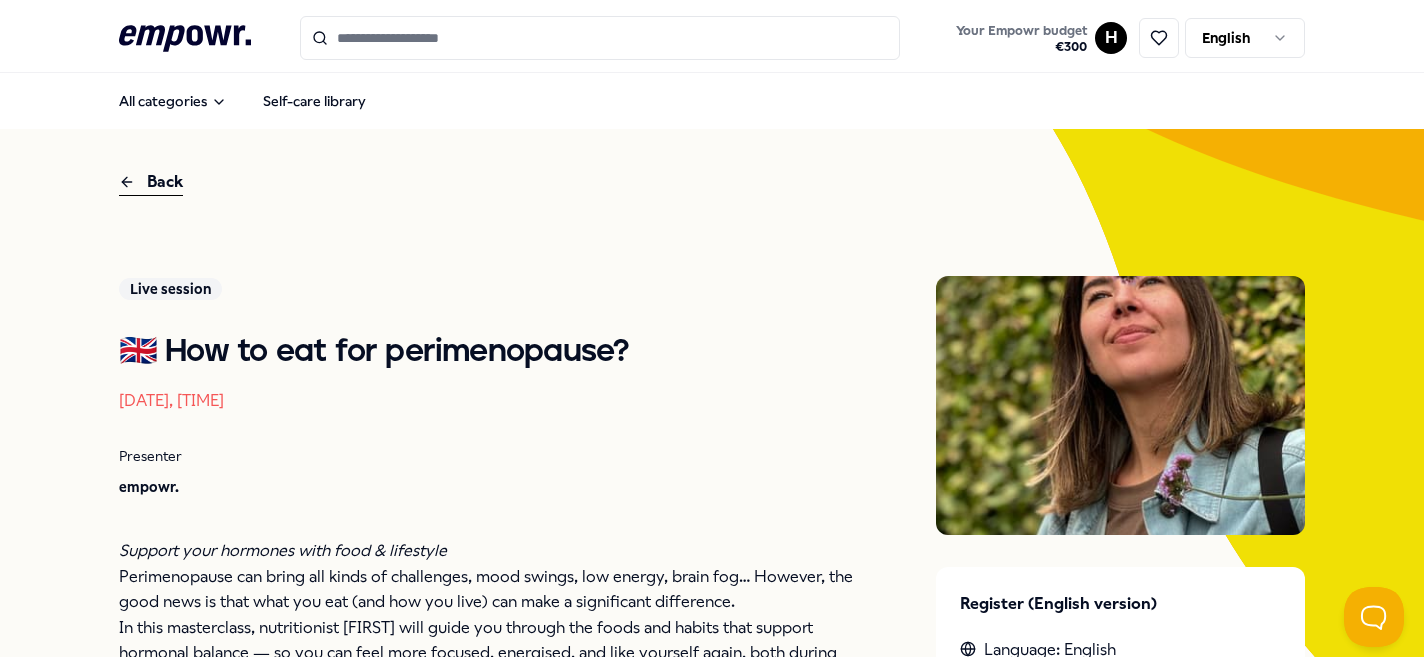 click on "Live session 🇬🇧 How to eat for perimenopause? Sep 26, 2025, 12:00" at bounding box center (488, 345) 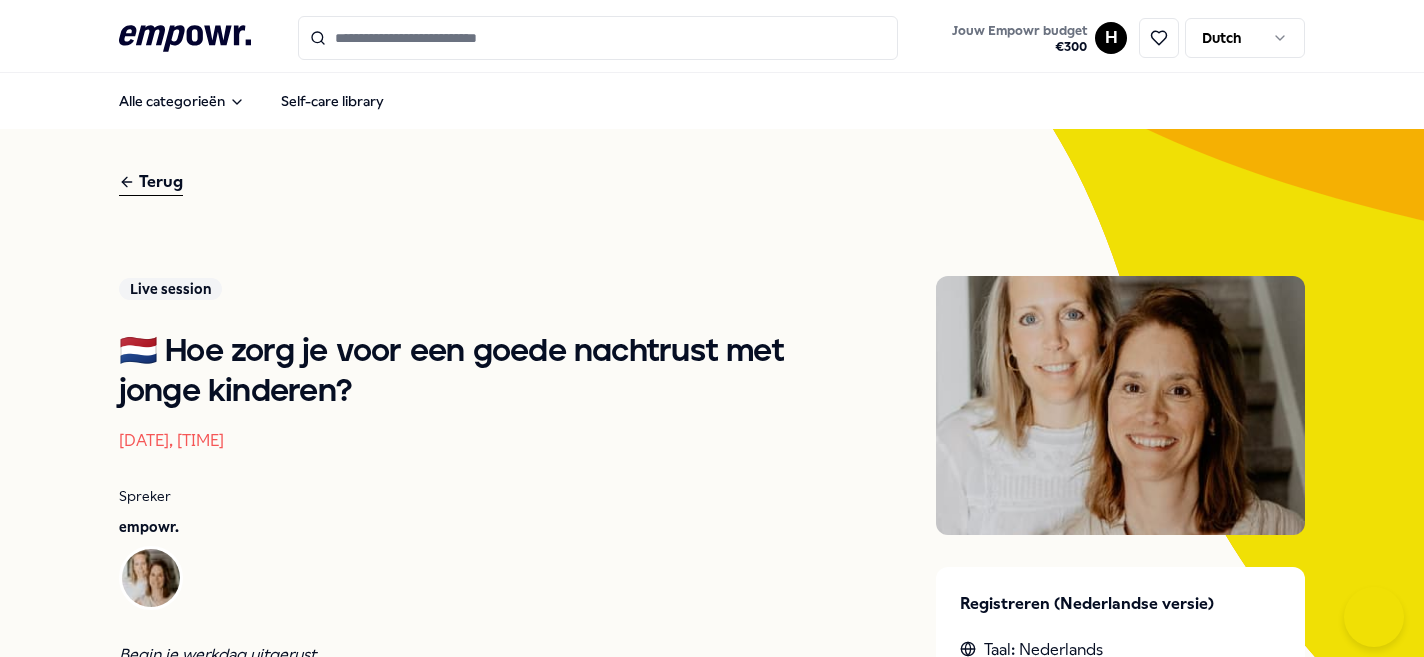 scroll, scrollTop: 0, scrollLeft: 0, axis: both 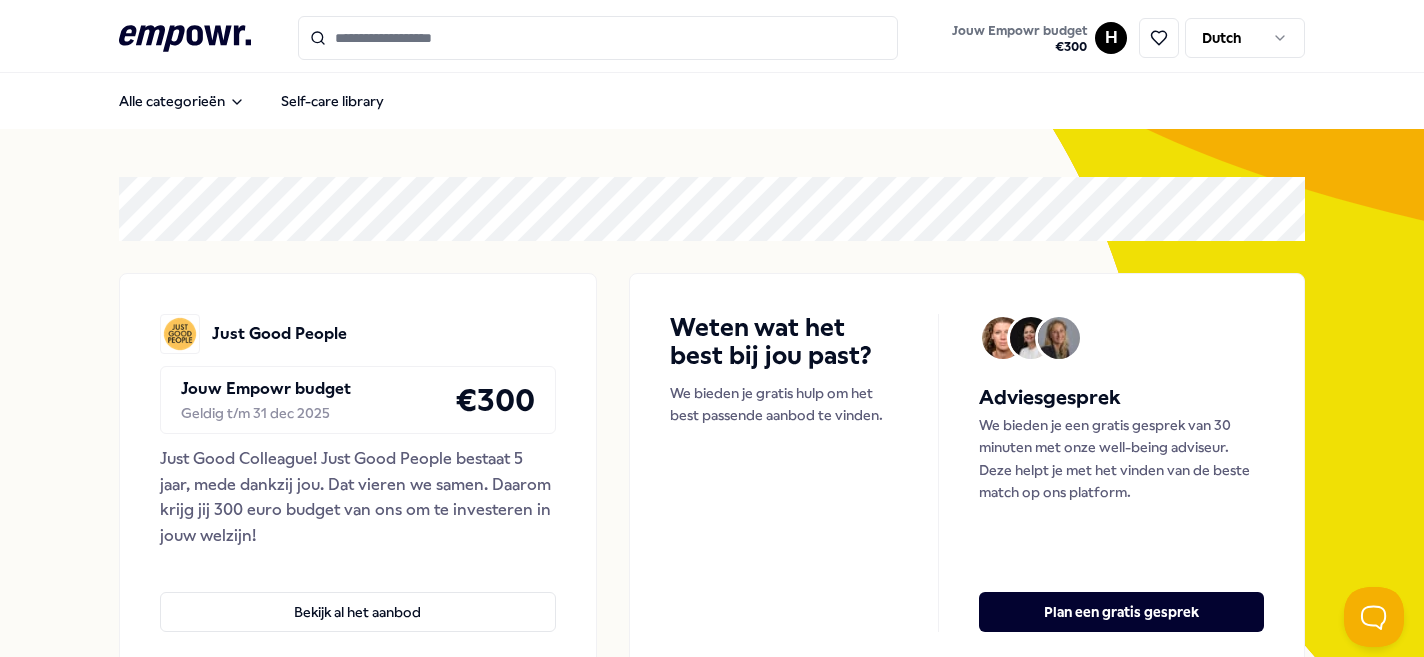 click on ".empowr-logo_svg__cls-1{fill:#03032f} Jouw Empowr budget € 300 H Dutch Alle categorieën   Self-care library Just Good People Jouw Empowr budget Geldig t/m 31 dec 2025 € 300 Just Good Colleague!
Just Good People bestaat 5 jaar, mede dankzij jou. Dat vieren we samen. Daarom krijg jij 300 euro budget van ons om te investeren in jouw welzijn! Bekijk al het aanbod Weten wat het best bij jou past? We bieden je gratis hulp om het best passende aanbod te vinden. Adviesgesprek We bieden je een gratis gesprek van 30 minuten met onze well-being adviseur. Deze helpt je met het vinden van de beste match op ons platform. Plan een gratis gesprek Categorieën Coaching Psychologen Adem Slaap Mindfulness & Meditatie Ontspanning Training & Workshops Voeding & Levensstijl Beweging Financieel Boeken Team & Organisatie Managers Coaching Psychologen Adem Slaap Mindfulness & Meditatie Ontspanning Training & Workshops Voeding & Levensstijl Beweging Financieel Boeken Team & Organisatie Managers Verlanglijst Coaching   Vanaf" at bounding box center (712, 328) 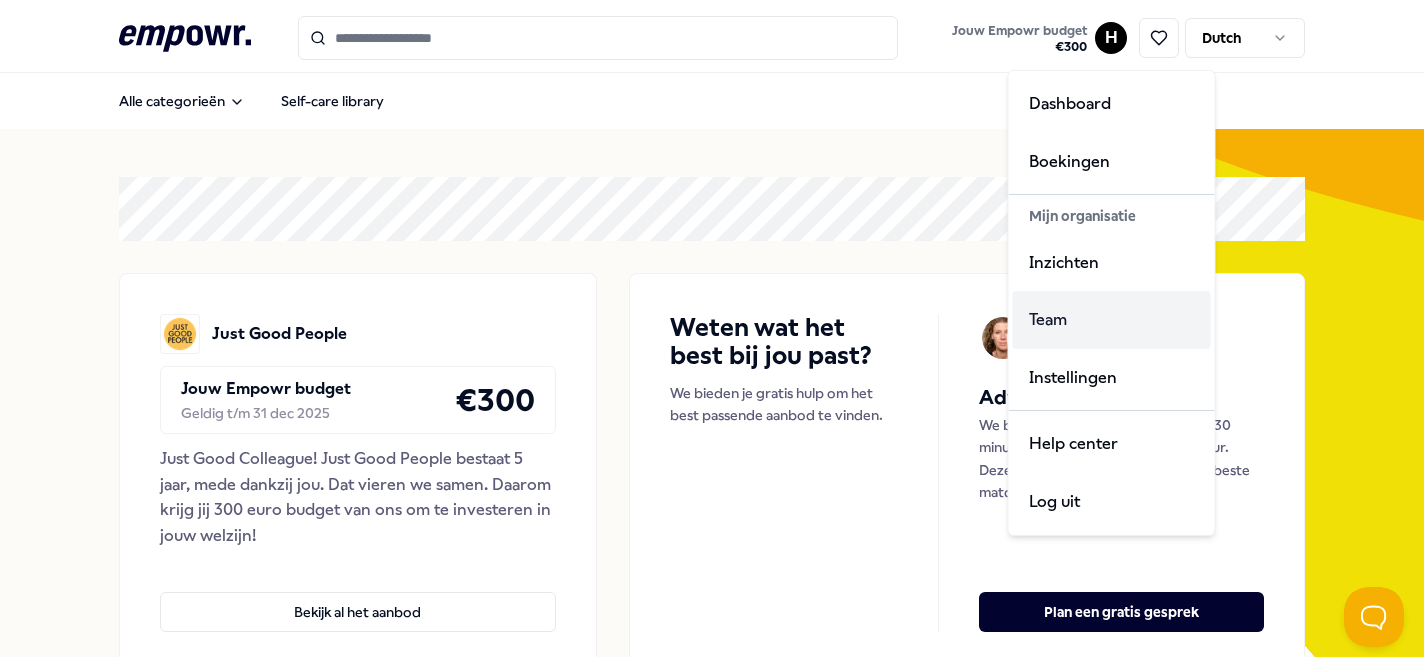 click on "Team" at bounding box center (1112, 320) 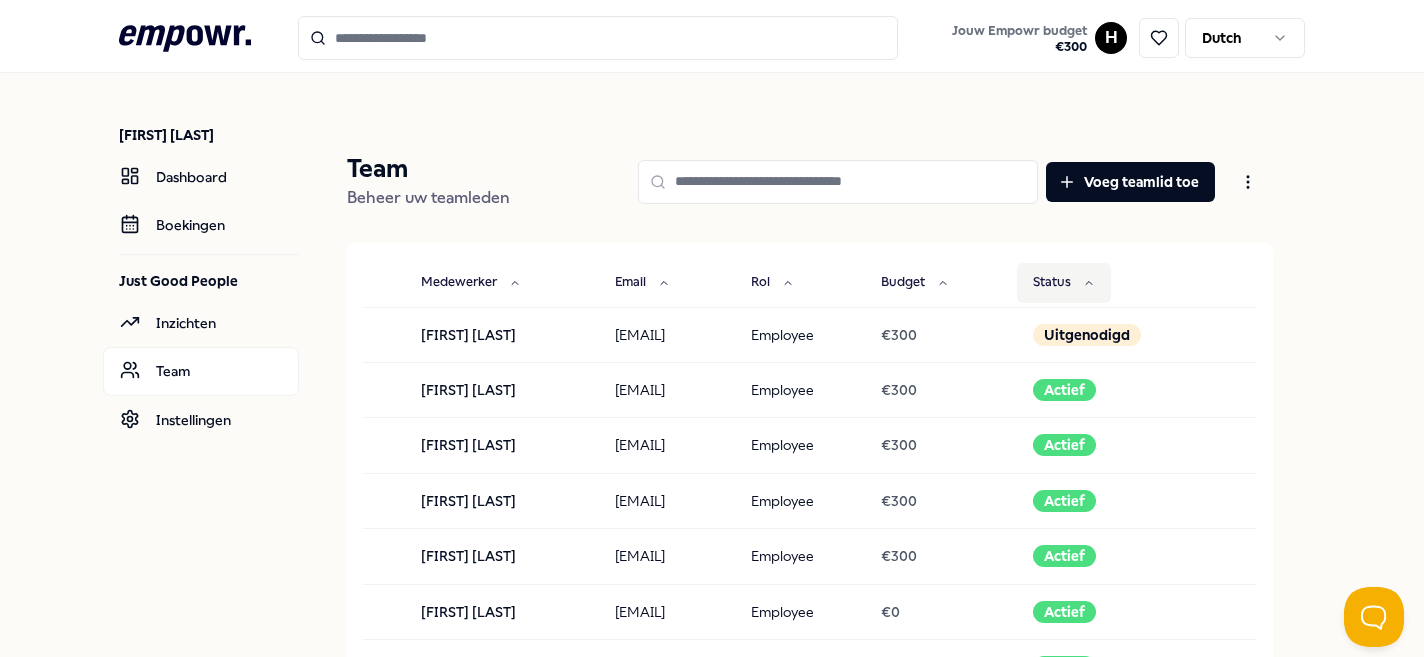 click on "Status" at bounding box center [1064, 283] 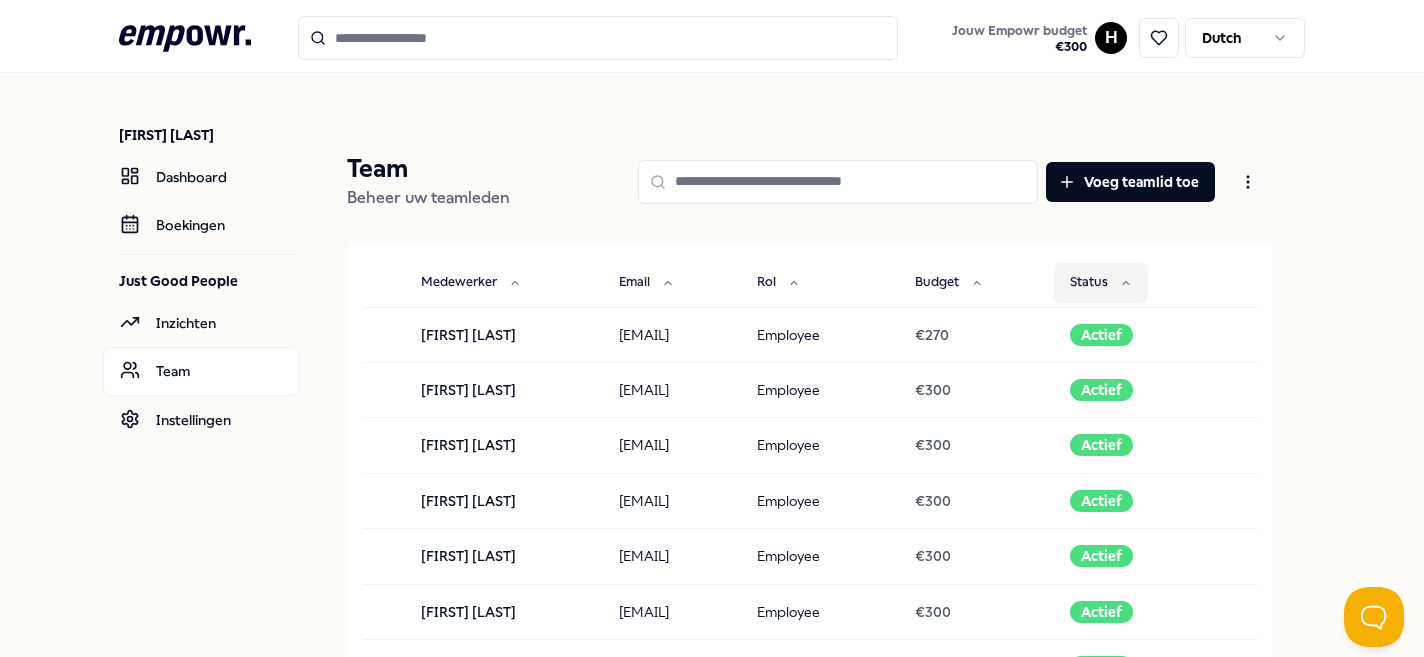 click on "Status" at bounding box center [1101, 283] 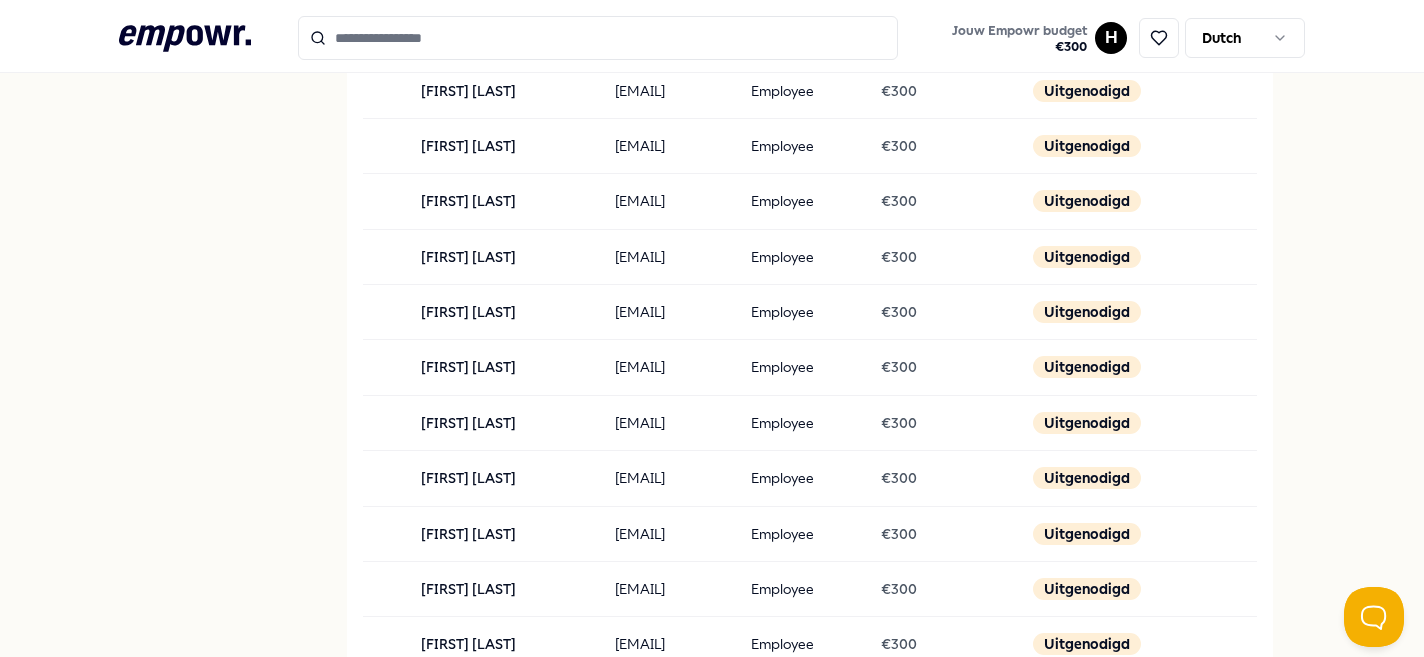 scroll, scrollTop: 0, scrollLeft: 0, axis: both 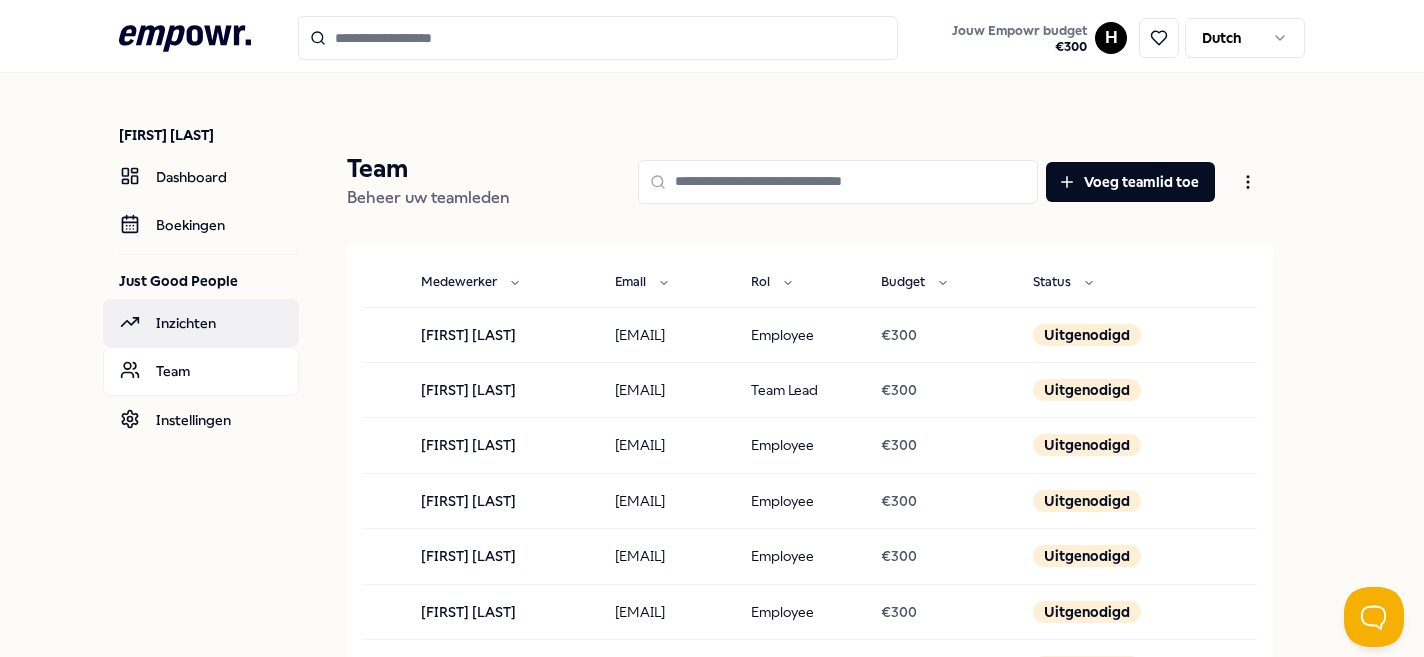click on "Inzichten" at bounding box center [201, 323] 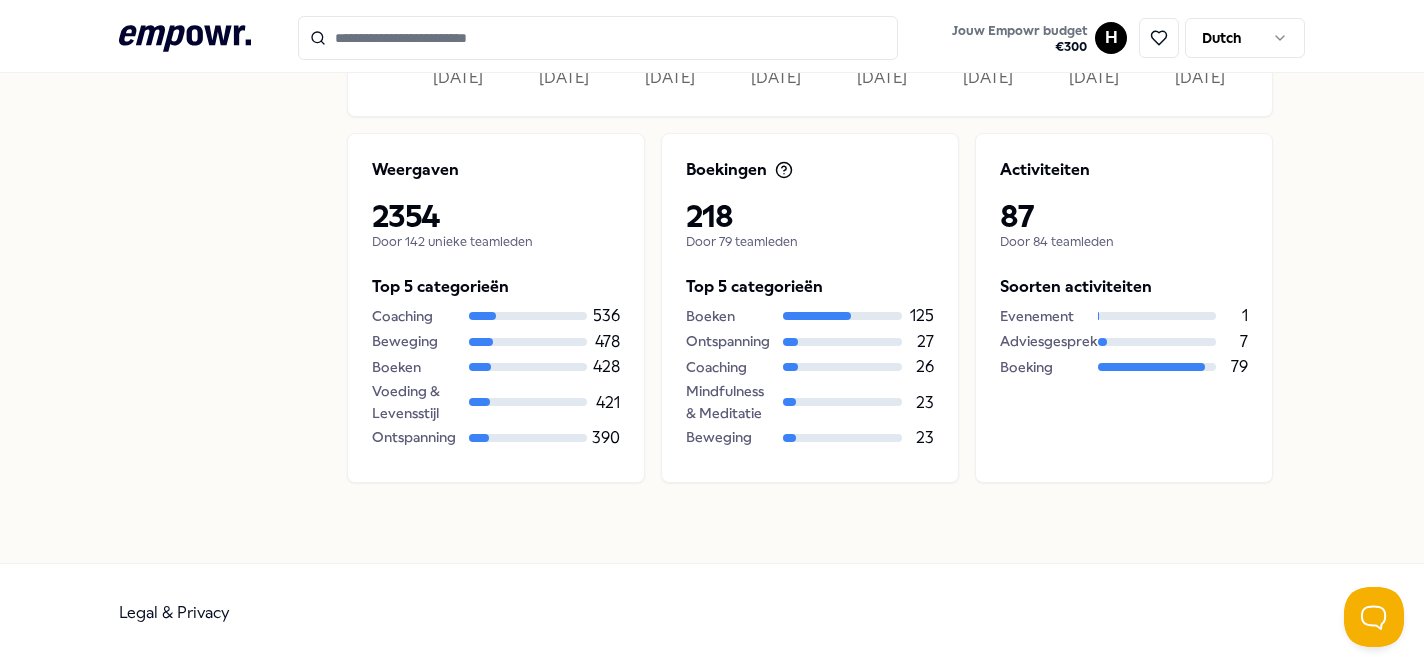 scroll, scrollTop: 942, scrollLeft: 0, axis: vertical 